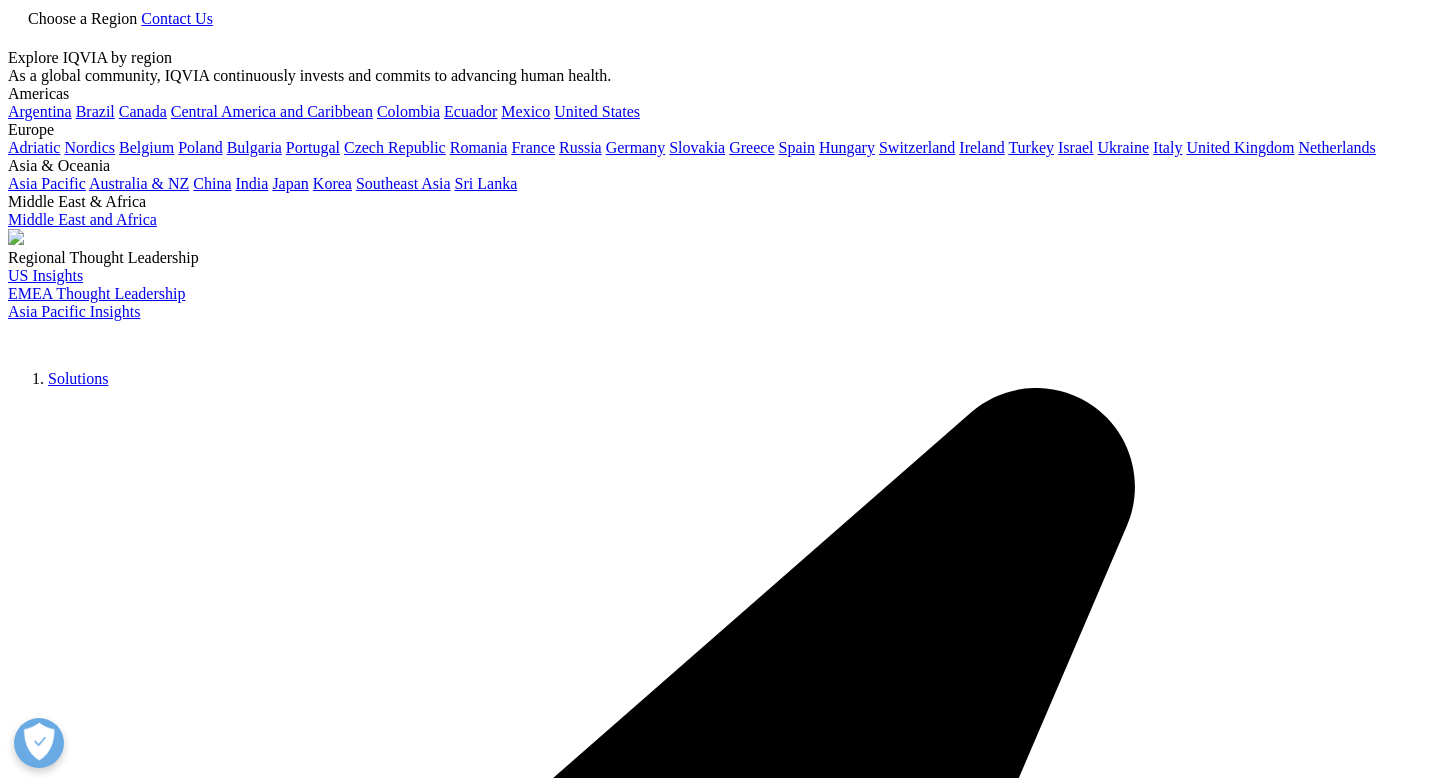 scroll, scrollTop: 2495, scrollLeft: 0, axis: vertical 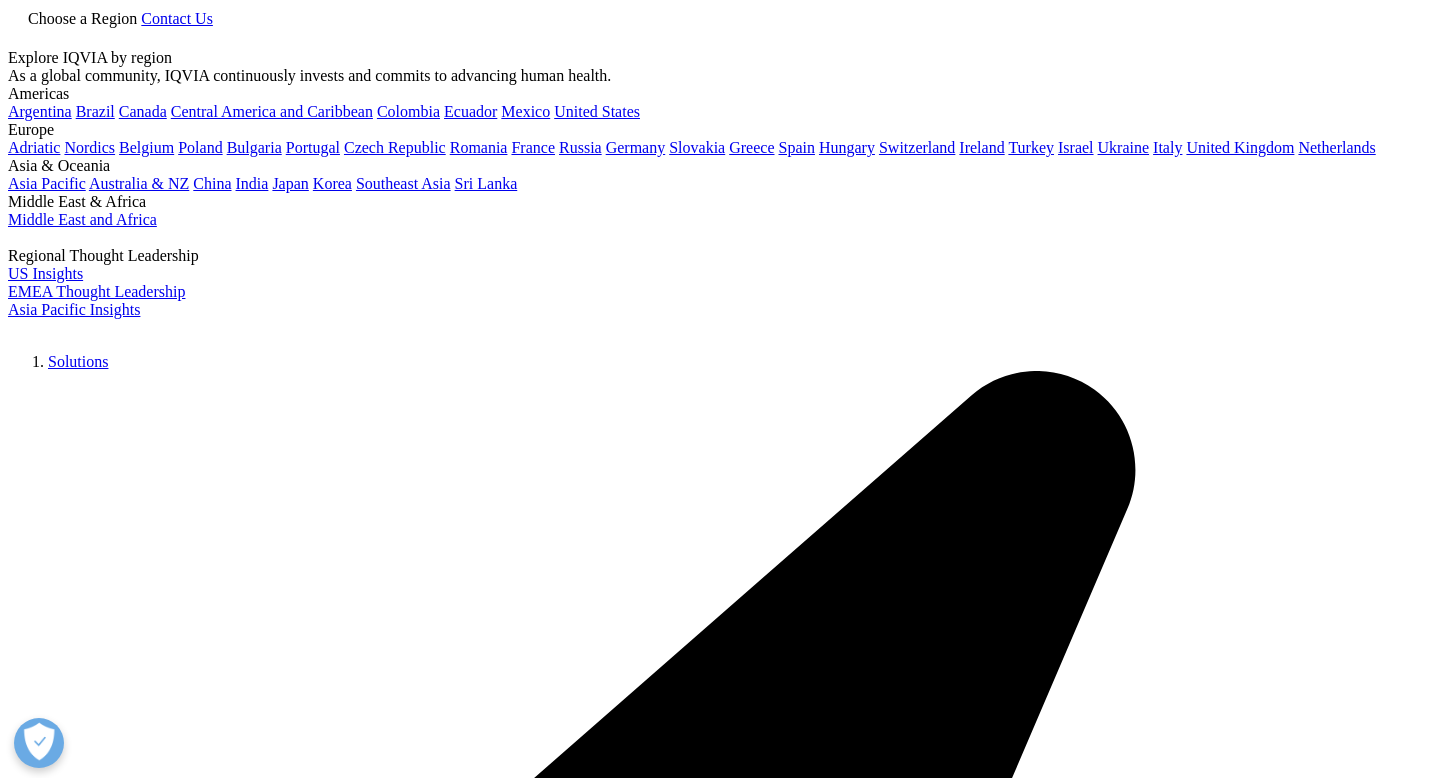 click on "Learn more" at bounding box center (45, 25736) 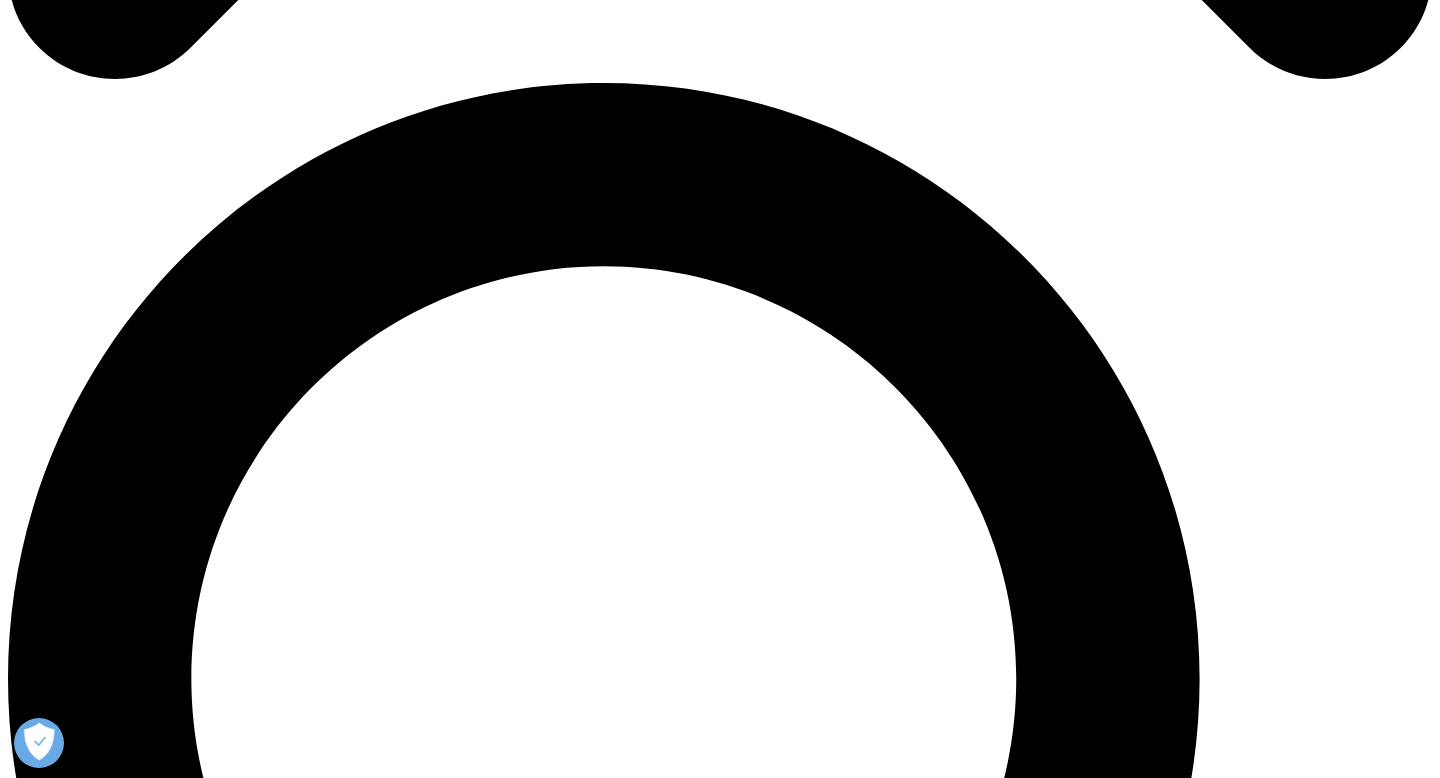scroll, scrollTop: 2060, scrollLeft: 0, axis: vertical 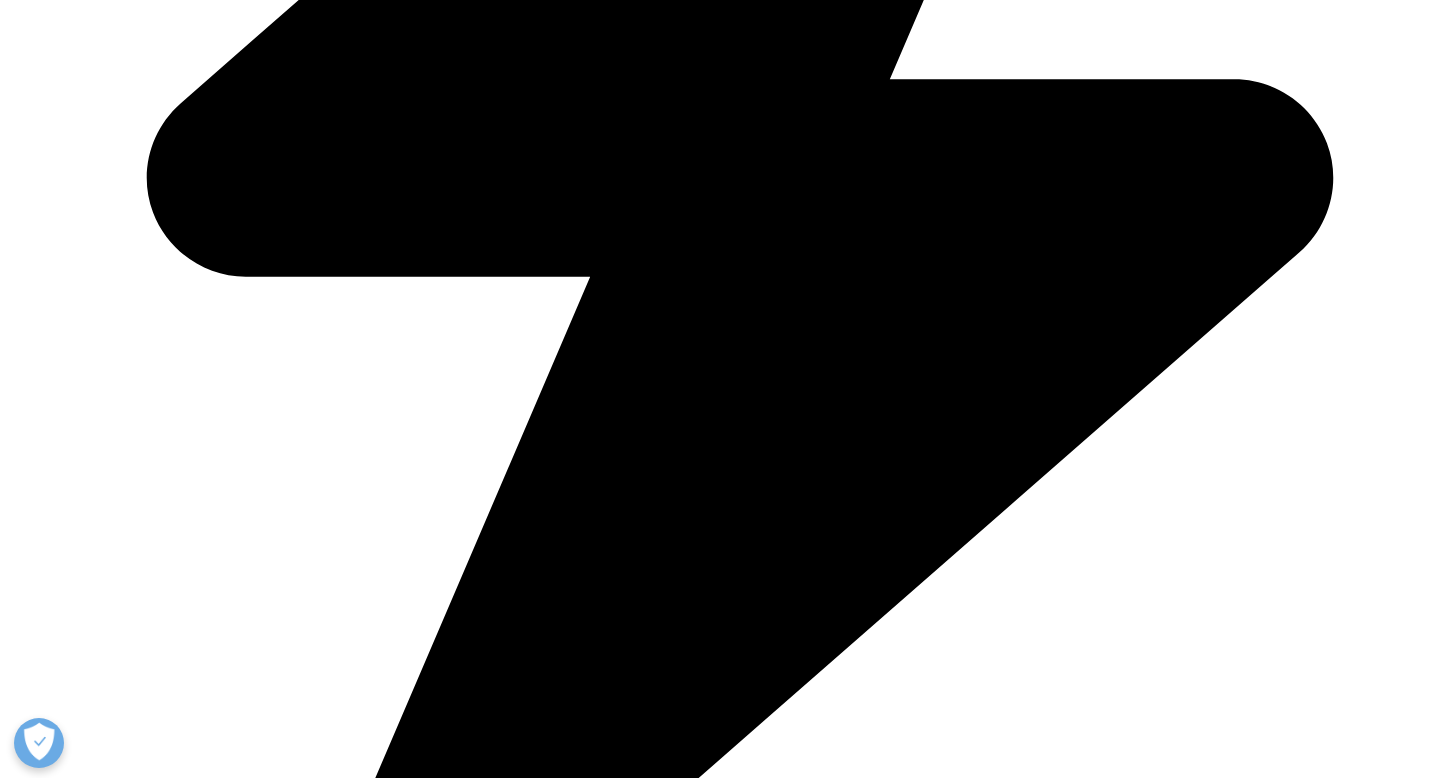 drag, startPoint x: 824, startPoint y: 216, endPoint x: 1219, endPoint y: 510, distance: 492.4033 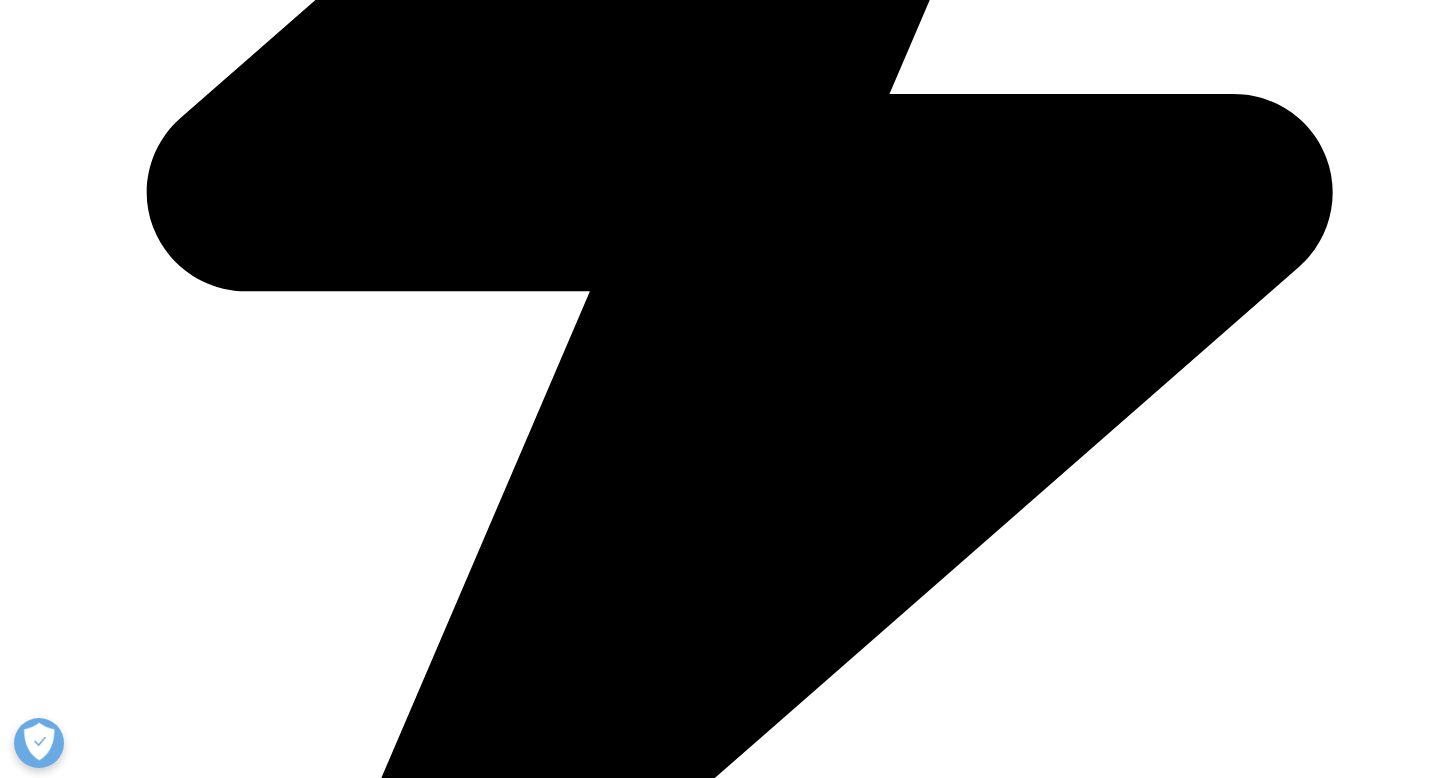 click on "Accelerating innovations to get you better results.
Life sciences and healthcare are rapidly evolving and you need a partner who understands your challenges.
That’s what you get with IQVIA Connected Intelligence™. It’s when we bring together the right data, expertise, AI, analytics, and technology to address your unique needs, and help you discover new possibilities for success.
Learn more" at bounding box center [720, 20618] 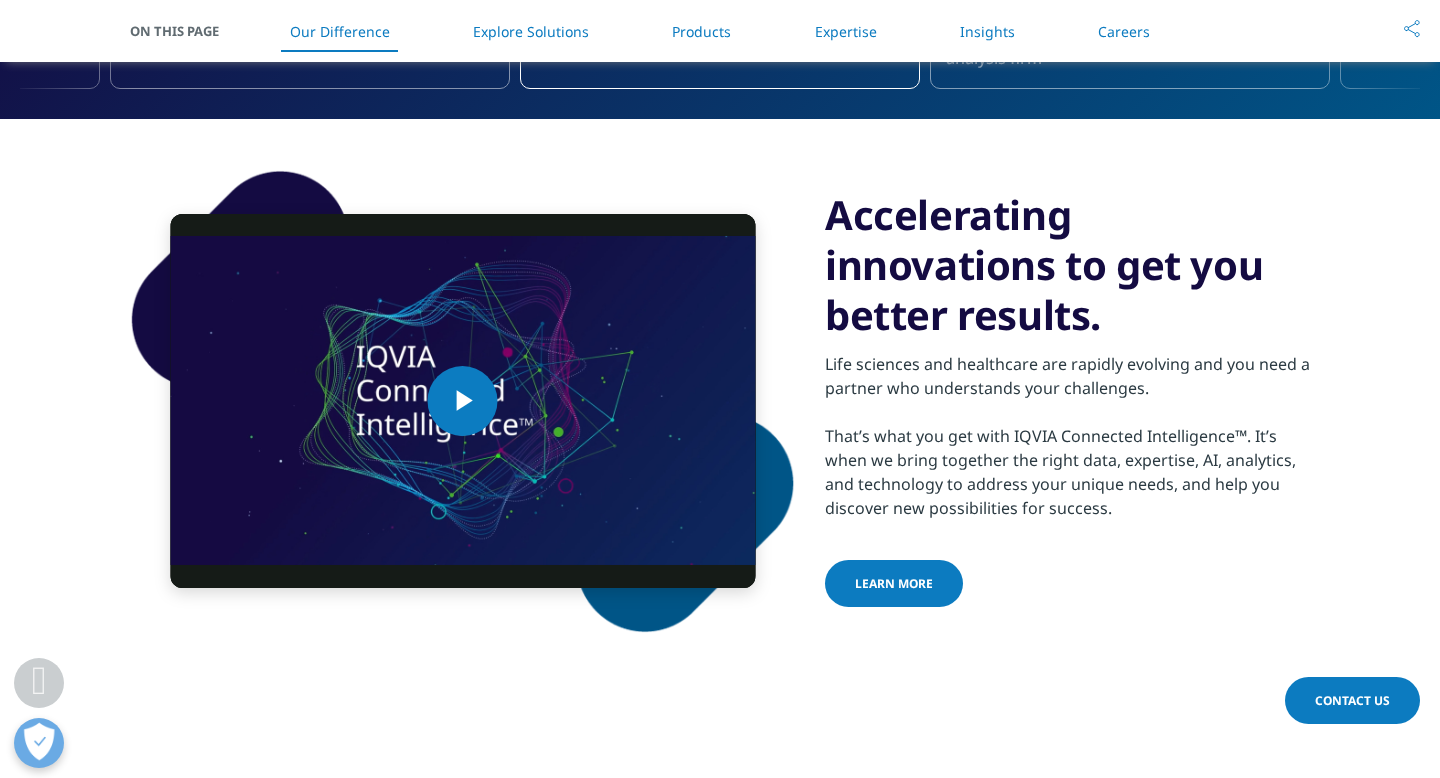 drag, startPoint x: 1114, startPoint y: 511, endPoint x: 844, endPoint y: 187, distance: 421.75348 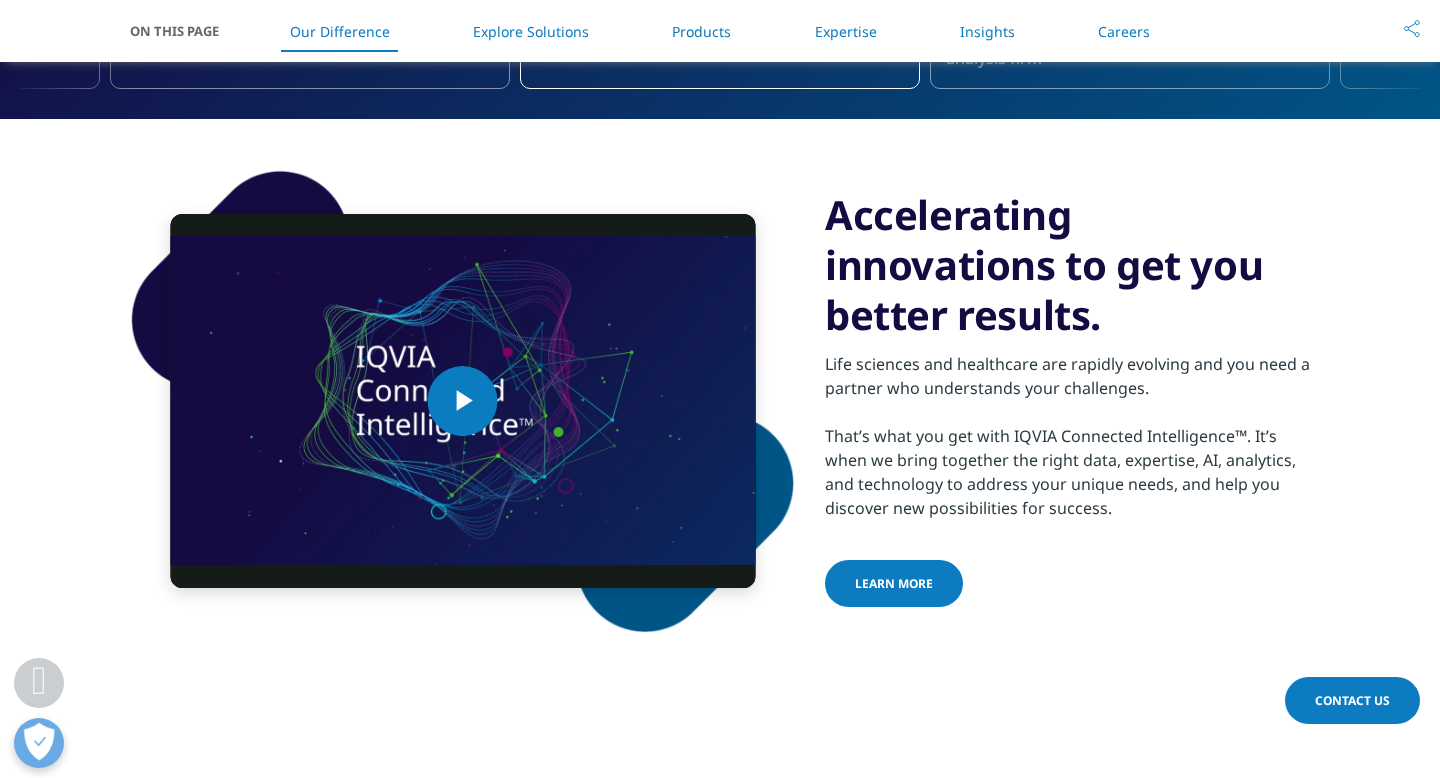click on "Video Player is loading. Play Video Play Skip Backward Skip Forward Mute Current Time  0:00 / Duration  1:14 Loaded :  13.27% 0:00 Stream Type  LIVE Seek to live, currently behind live LIVE Remaining Time  - 1:14   1x Playback Rate Chapters Chapters Descriptions descriptions off , selected Captions captions settings , opens captions settings dialog captions off en , selected fr Audio Track en (Main) , selected Share Picture-in-Picture Fullscreen This is a modal window. Beginning of dialog window. Escape will cancel and close the window. Text Color White Black Red Green Blue Yellow Magenta Cyan Opacity Opaque Semi-Transparent Text Background Color Black White Red Green Blue Yellow Magenta Cyan Opacity Opaque Semi-Transparent Transparent Caption Area Background Color Black White Red Green Blue Yellow Magenta Cyan Opacity Transparent Semi-Transparent Opaque Font Size 50% 75% 100% 125% 150% 175% 200%" at bounding box center (720, 401) 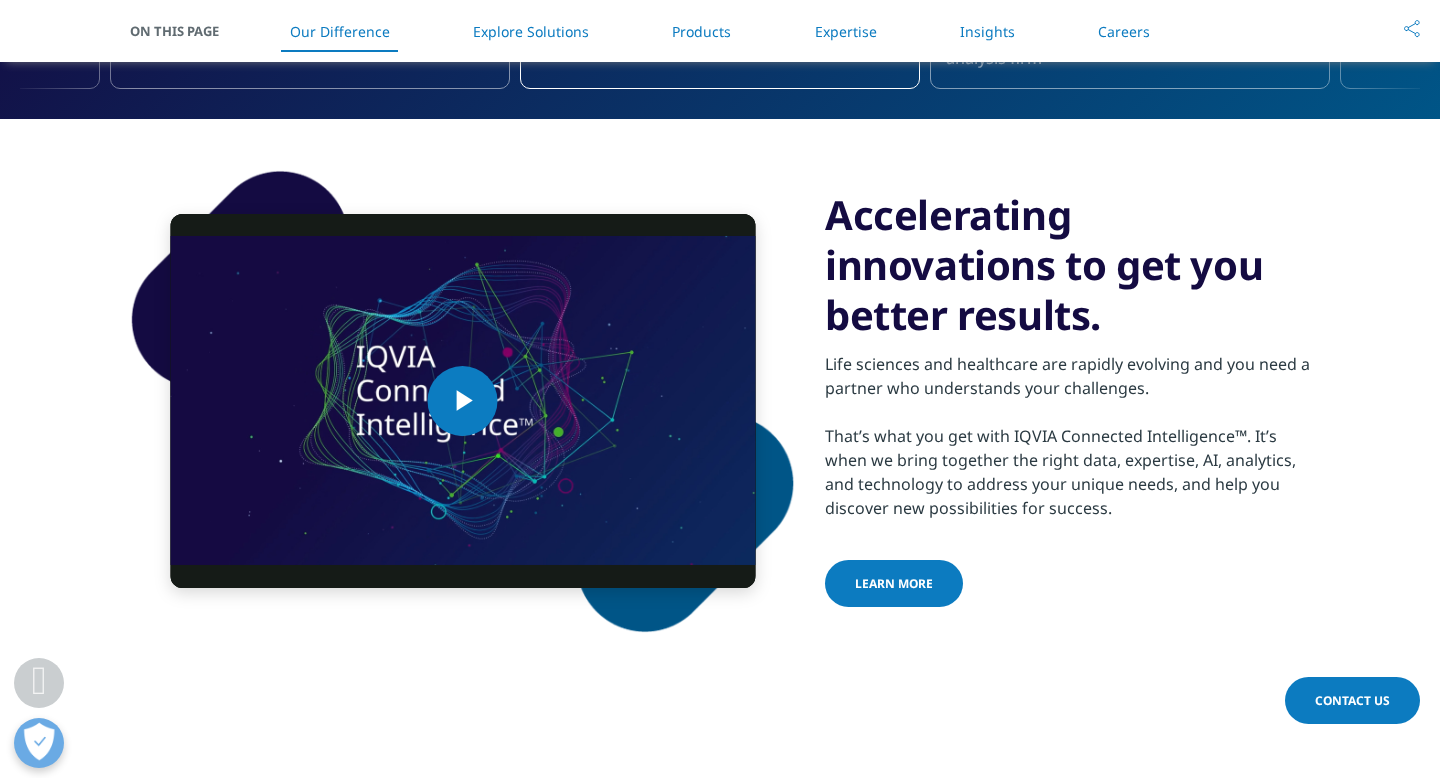 click on "Video Player is loading. Play Video Play Skip Backward Skip Forward Mute Current Time  0:00 / Duration  1:14 Loaded :  13.27% 0:00 Stream Type  LIVE Seek to live, currently behind live LIVE Remaining Time  - 1:14   1x Playback Rate Chapters Chapters Descriptions descriptions off , selected Captions captions settings , opens captions settings dialog captions off en , selected fr Audio Track en (Main) , selected Share Picture-in-Picture Fullscreen This is a modal window. Beginning of dialog window. Escape will cancel and close the window. Text Color White Black Red Green Blue Yellow Magenta Cyan Opacity Opaque Semi-Transparent Text Background Color Black White Red Green Blue Yellow Magenta Cyan Opacity Opaque Semi-Transparent Transparent Caption Area Background Color Black White Red Green Blue Yellow Magenta Cyan Opacity Transparent Semi-Transparent Opaque Font Size 50%" at bounding box center [720, 401] 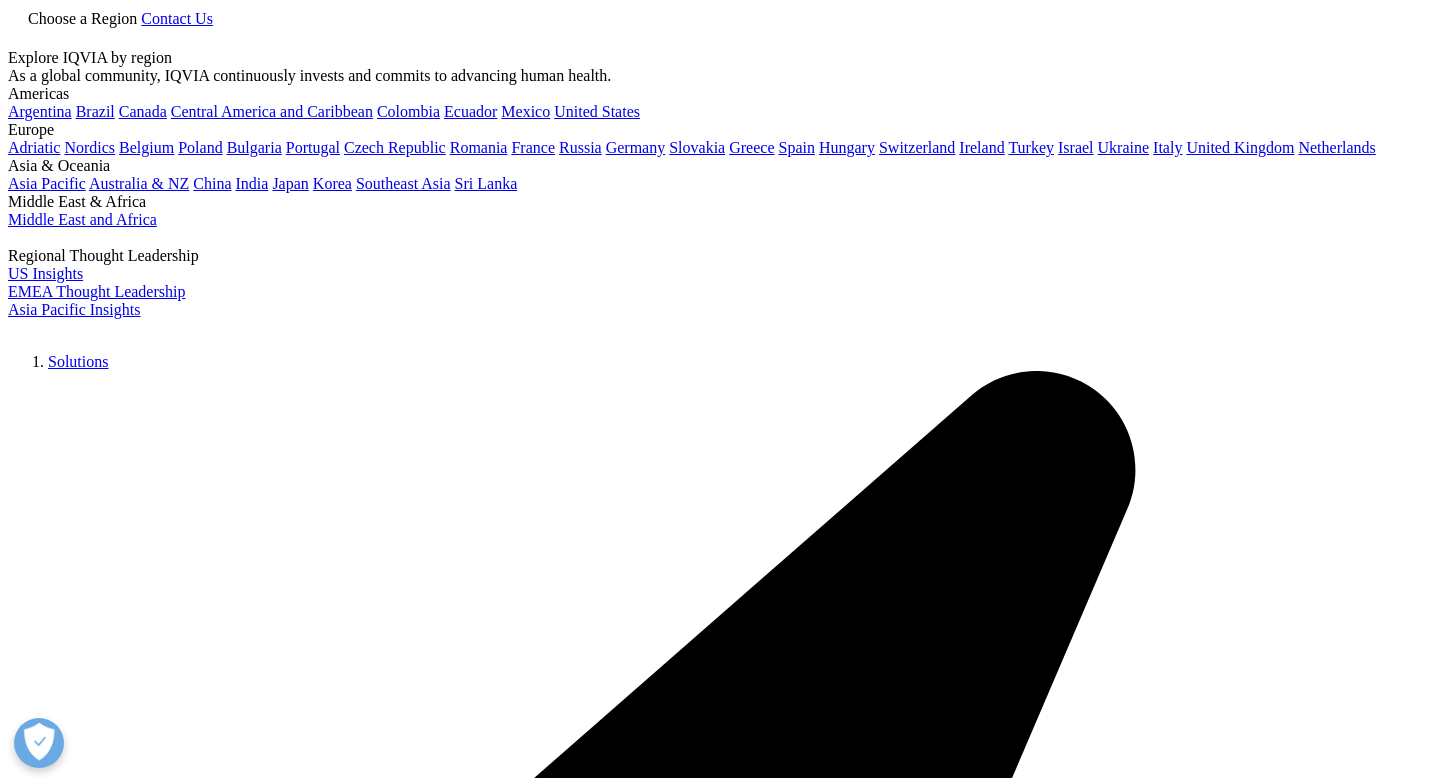 scroll, scrollTop: 5571, scrollLeft: 0, axis: vertical 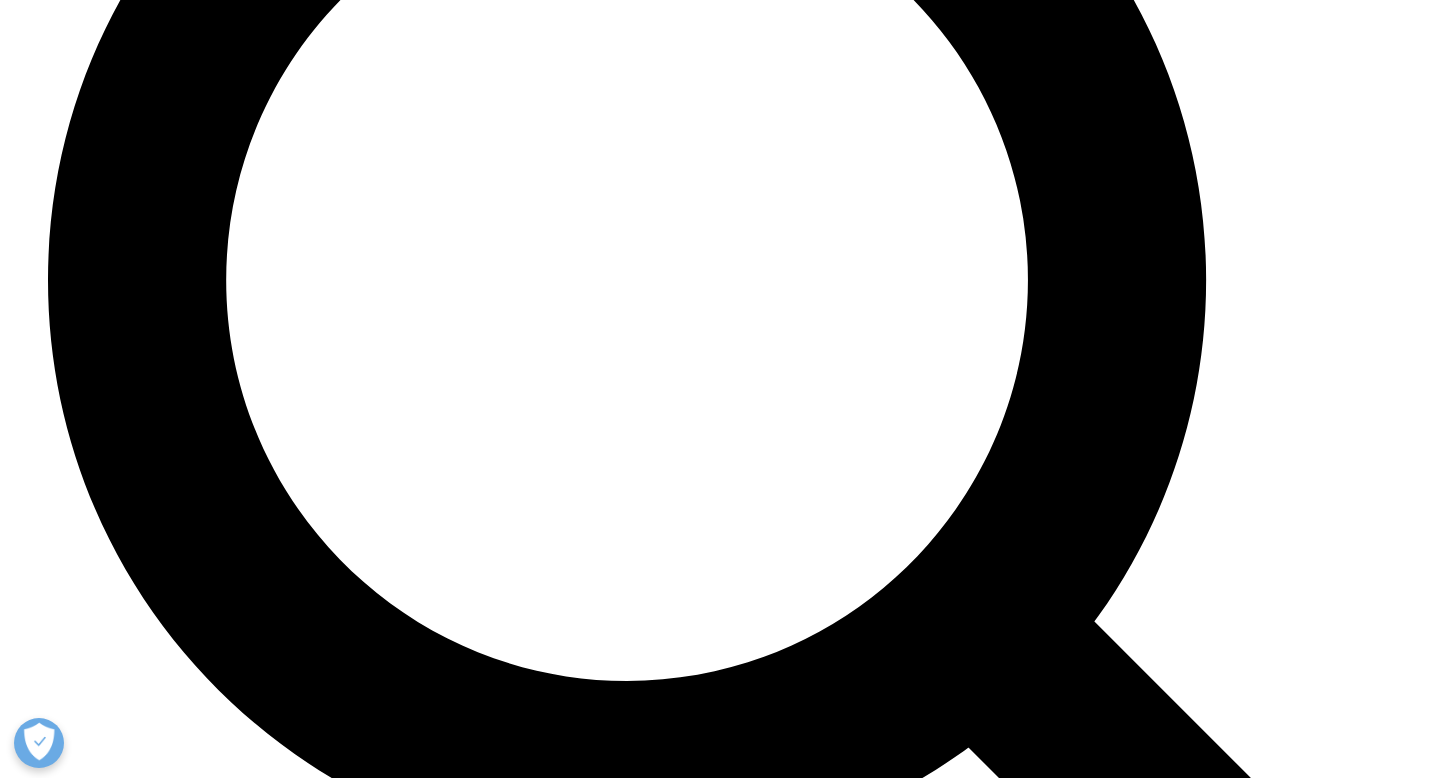 click on "On This Page" at bounding box center [51, 23071] 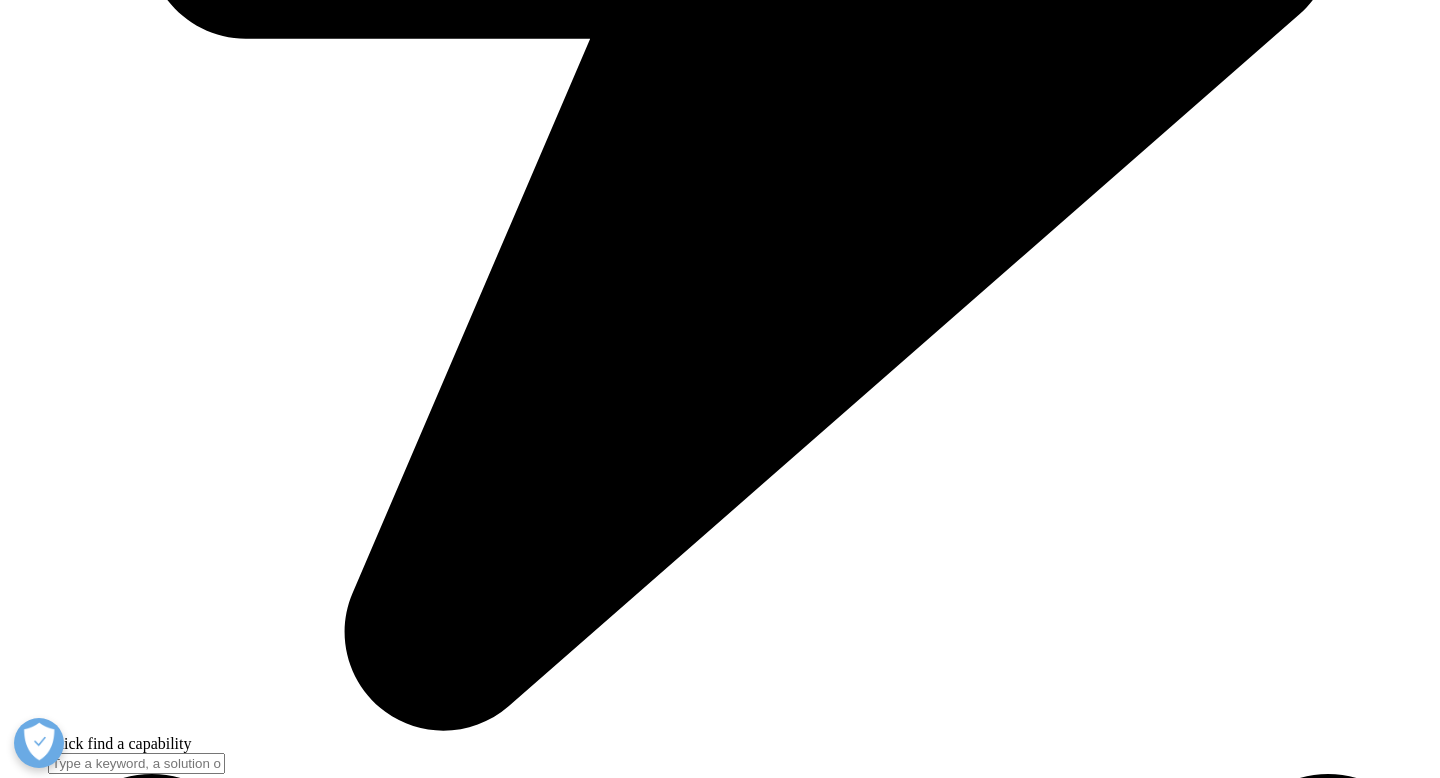 scroll, scrollTop: 0, scrollLeft: 0, axis: both 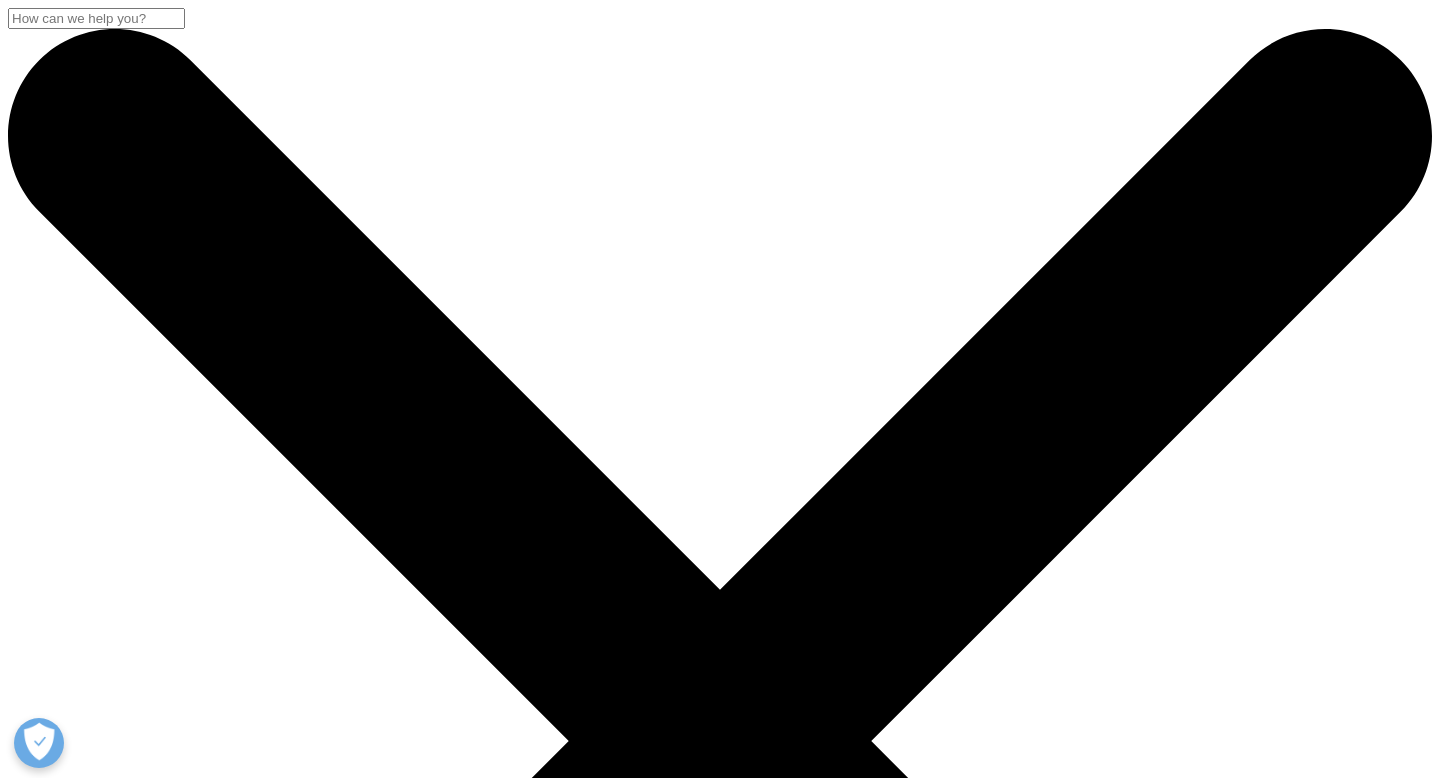 click on "About" at bounding box center [68, 14789] 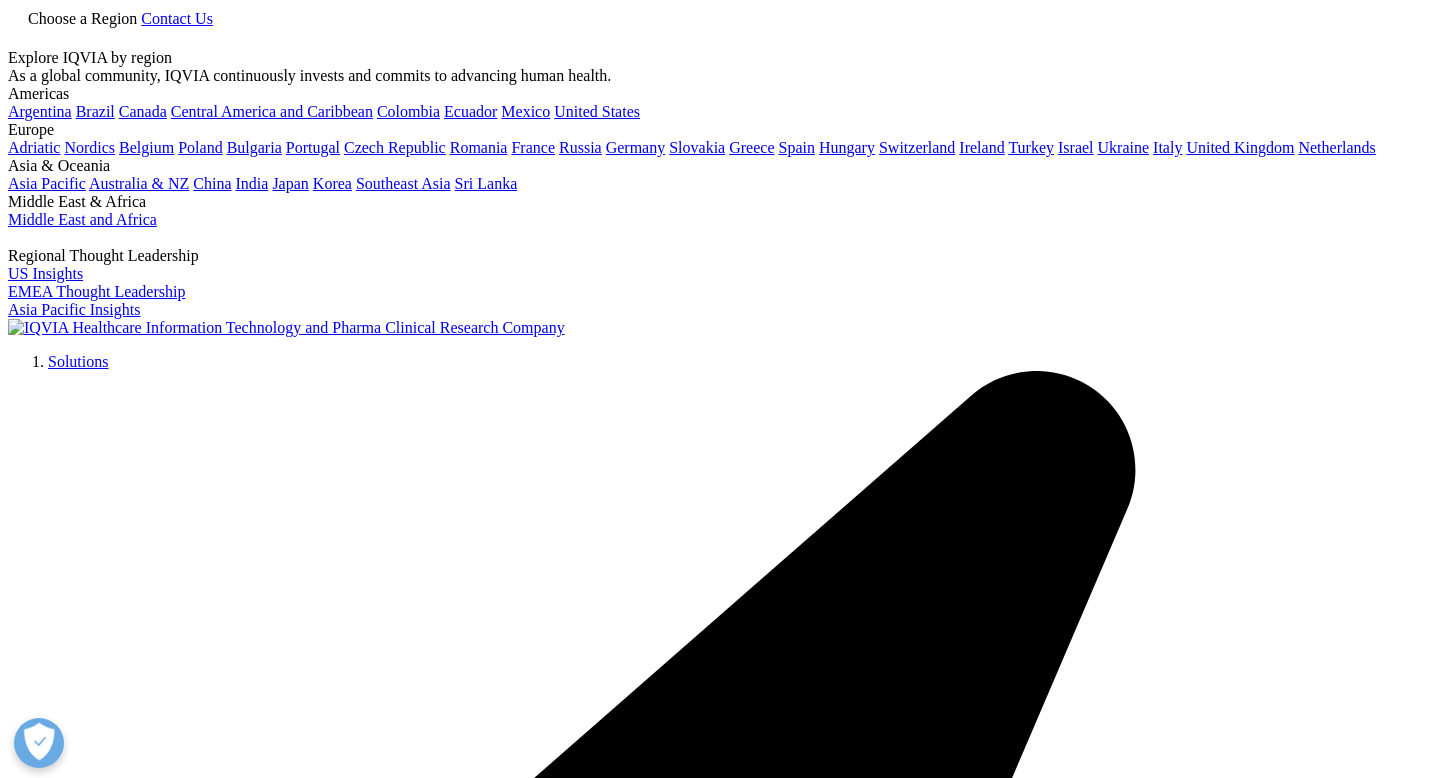 scroll, scrollTop: 0, scrollLeft: 0, axis: both 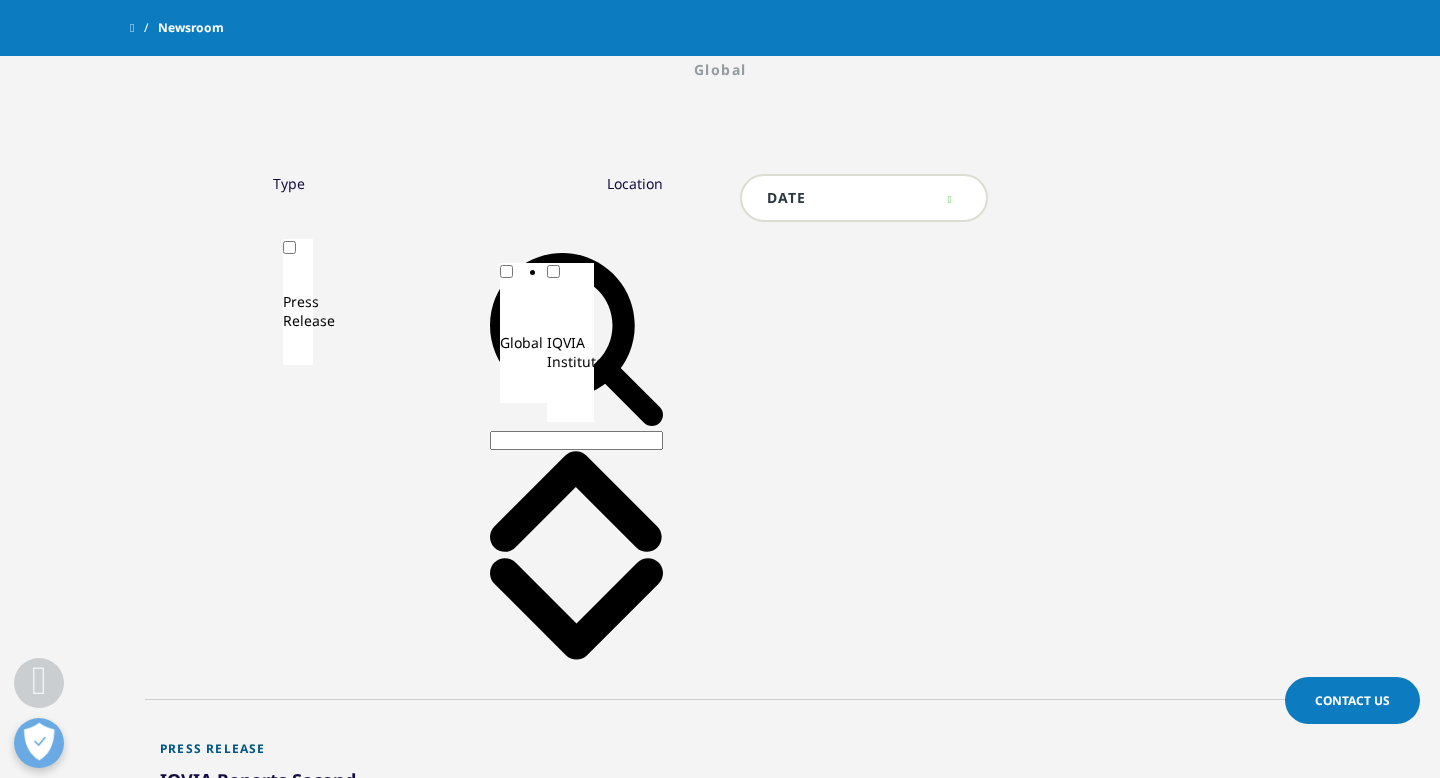 click on "IQVIA Reports Second-Quarter 2025 Results" at bounding box center (289, 796) 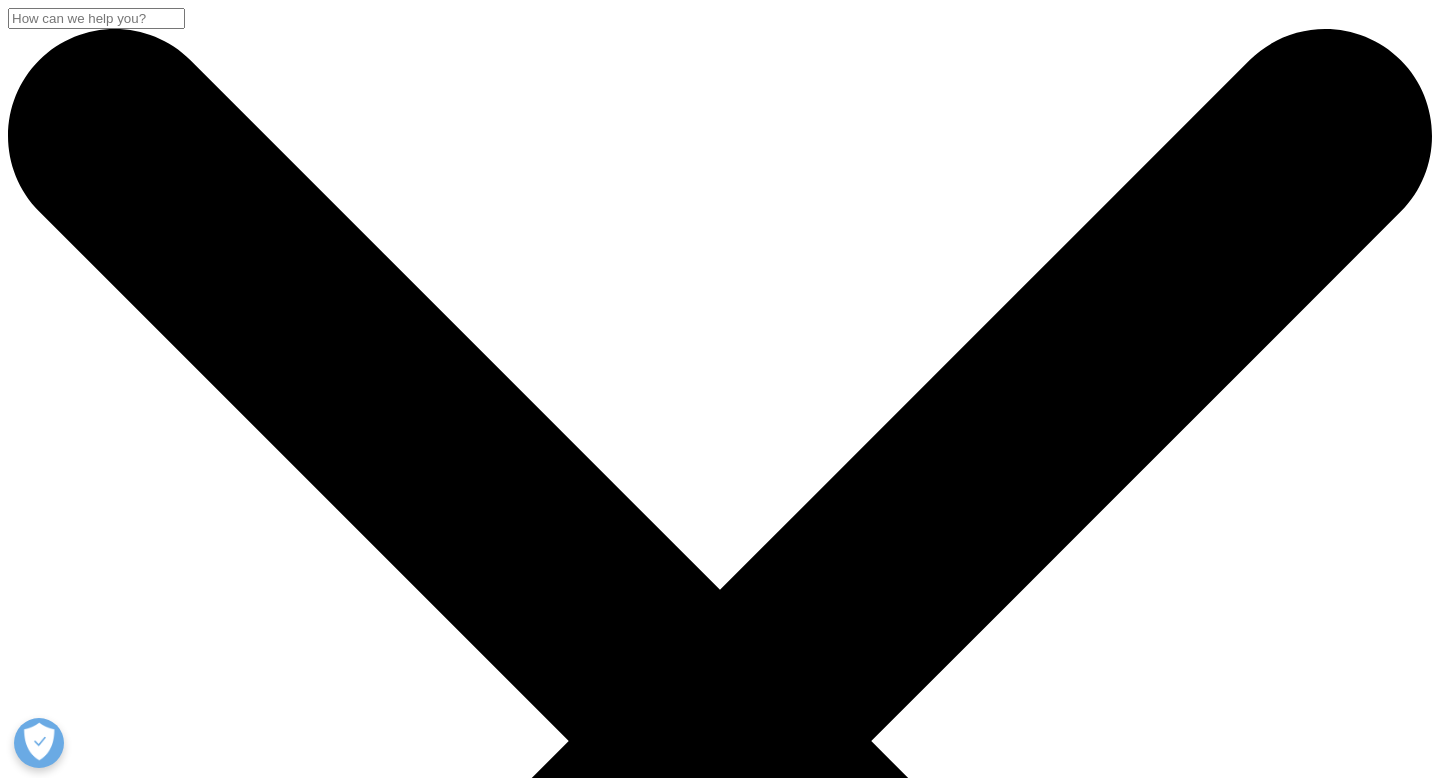 scroll, scrollTop: 365, scrollLeft: 0, axis: vertical 